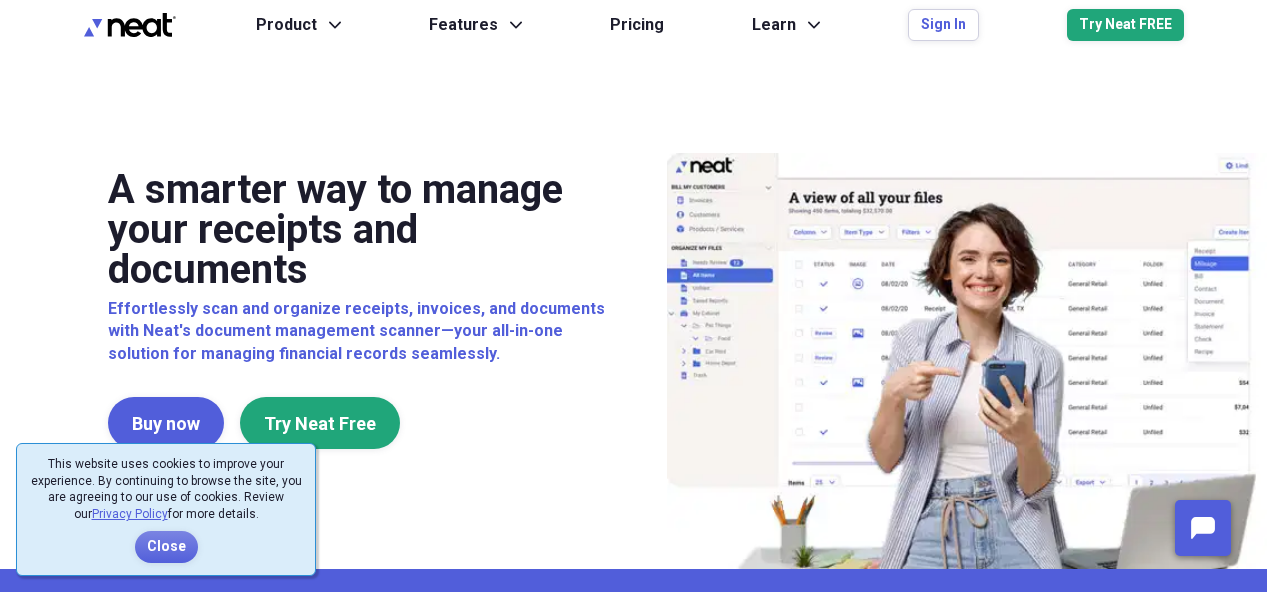 scroll, scrollTop: 0, scrollLeft: 0, axis: both 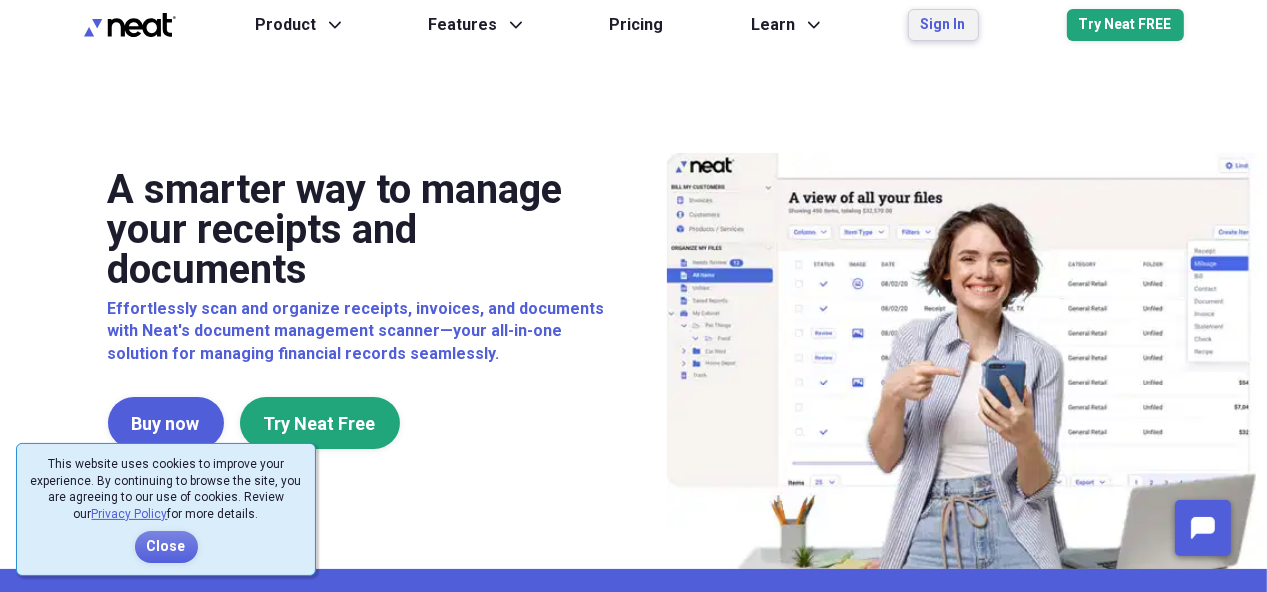 click on "Sign In" at bounding box center (943, 25) 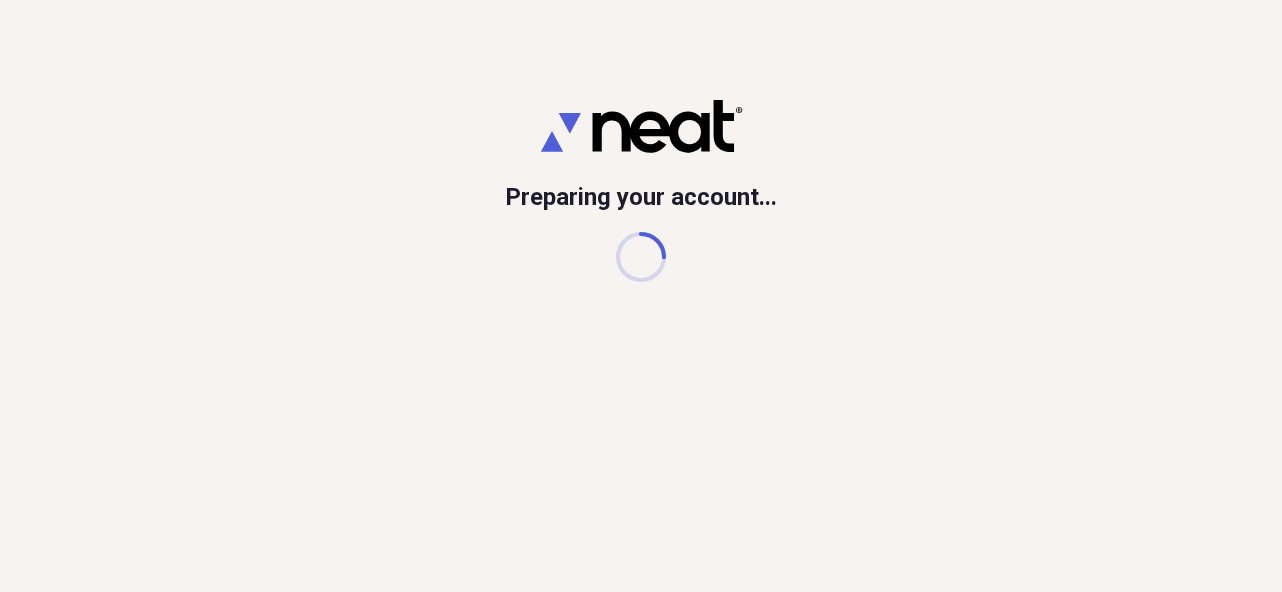 scroll, scrollTop: 0, scrollLeft: 0, axis: both 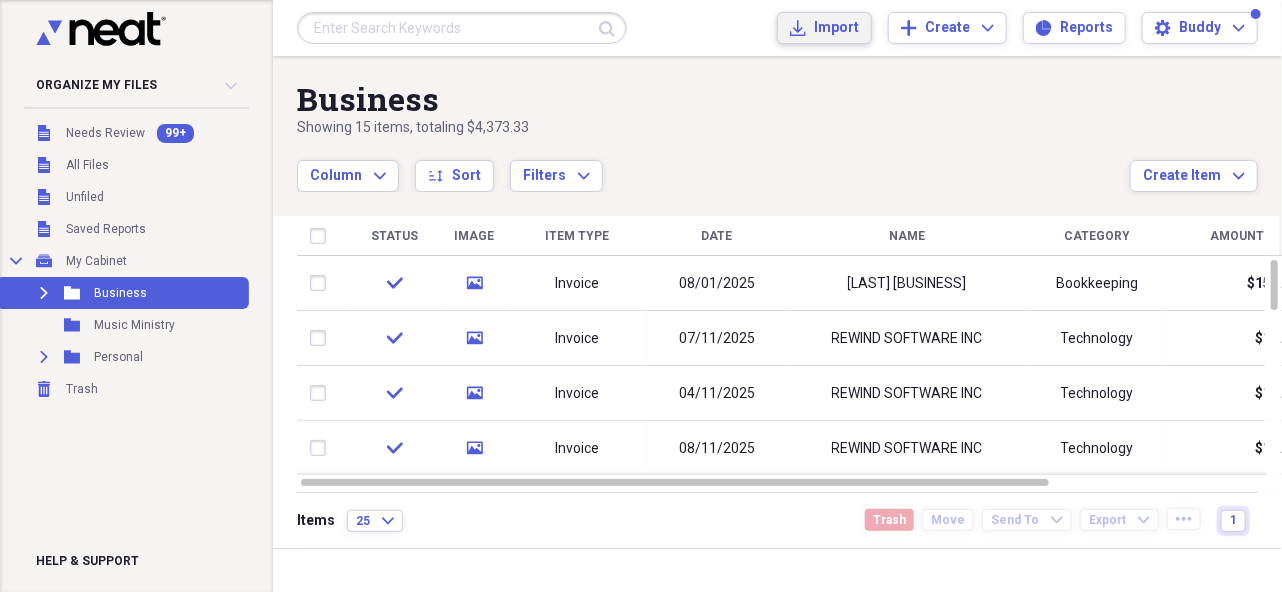 click on "Import" 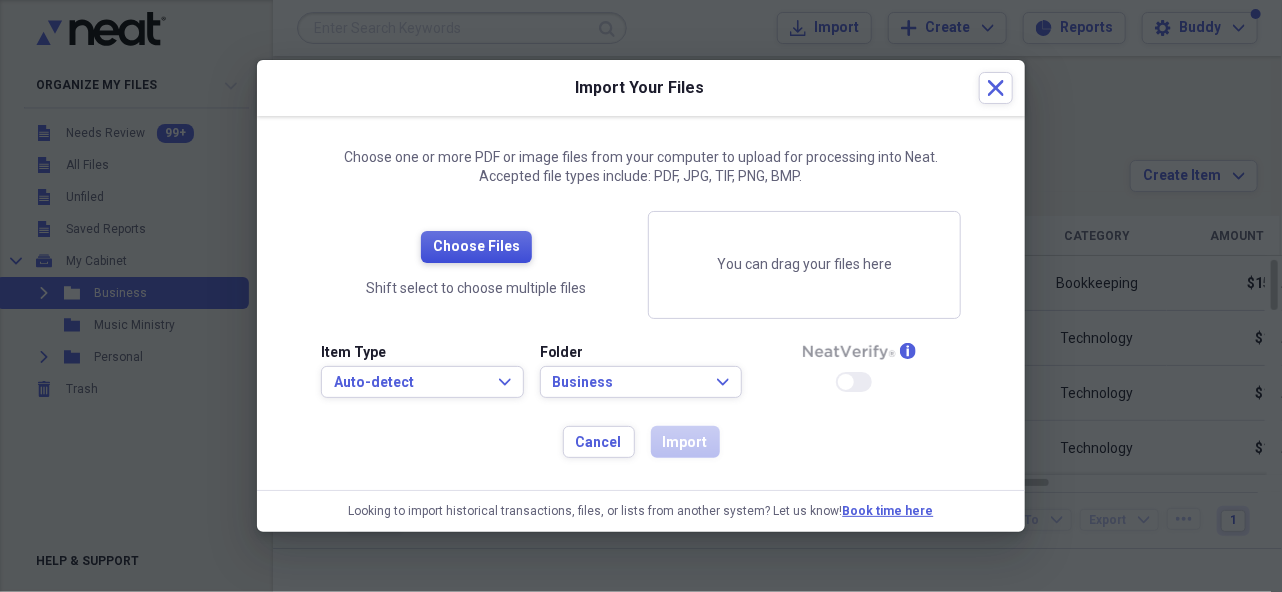 click on "Choose Files" at bounding box center [476, 247] 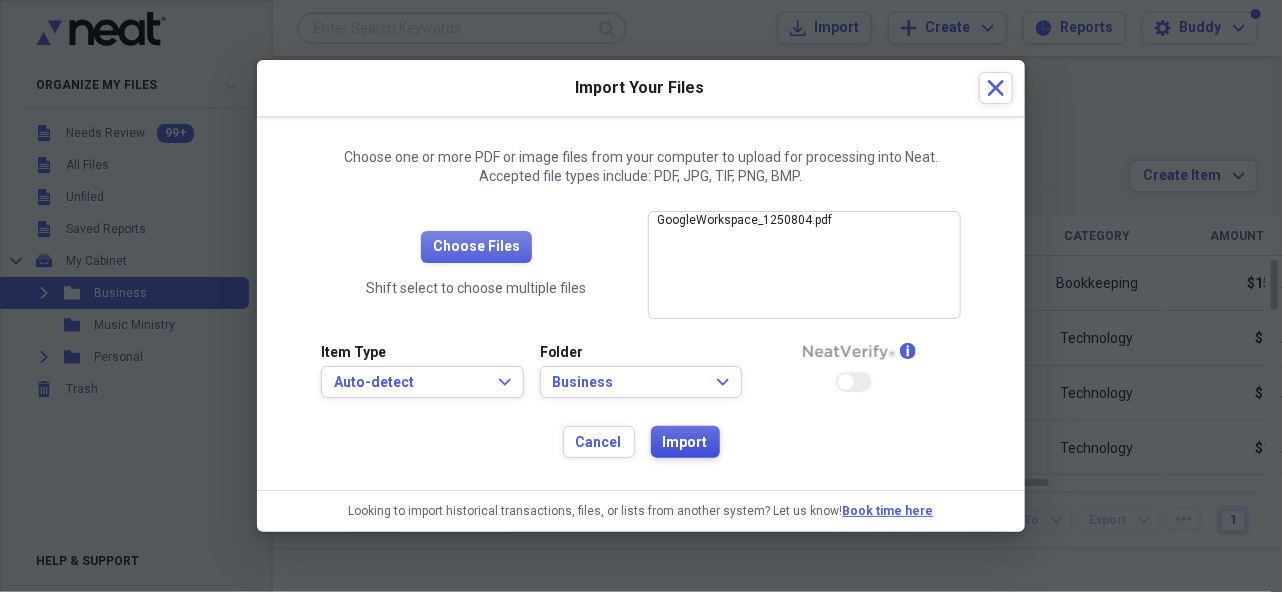 click on "Import" at bounding box center (685, 443) 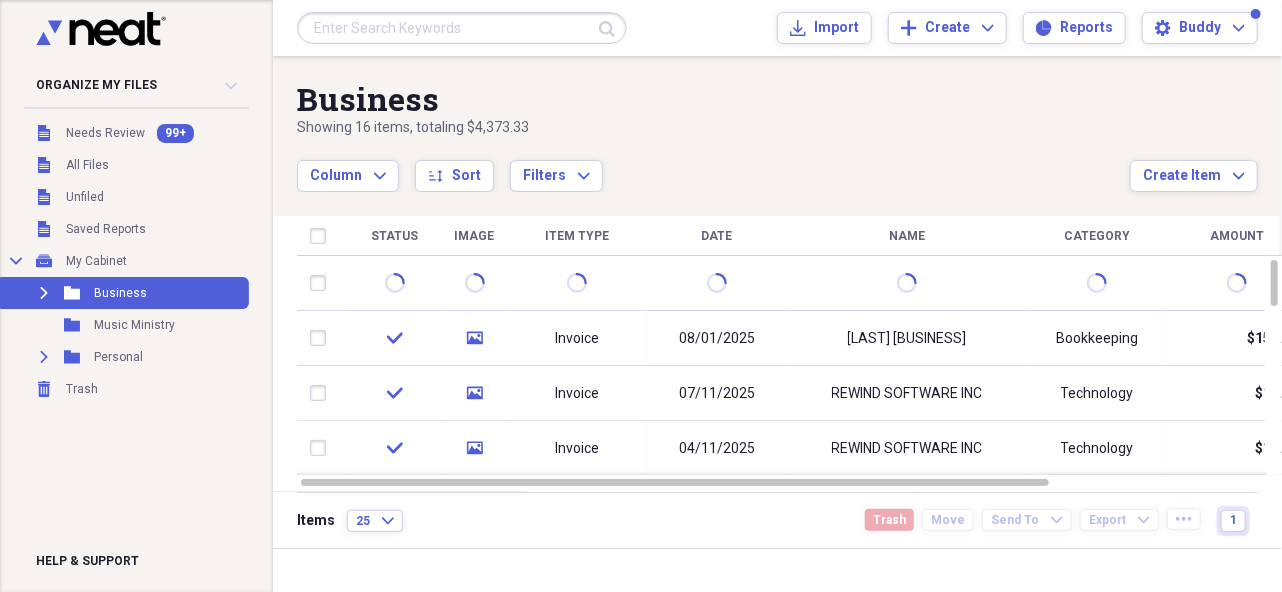 click on "Column Expand sort Sort Filters  Expand" at bounding box center [713, 165] 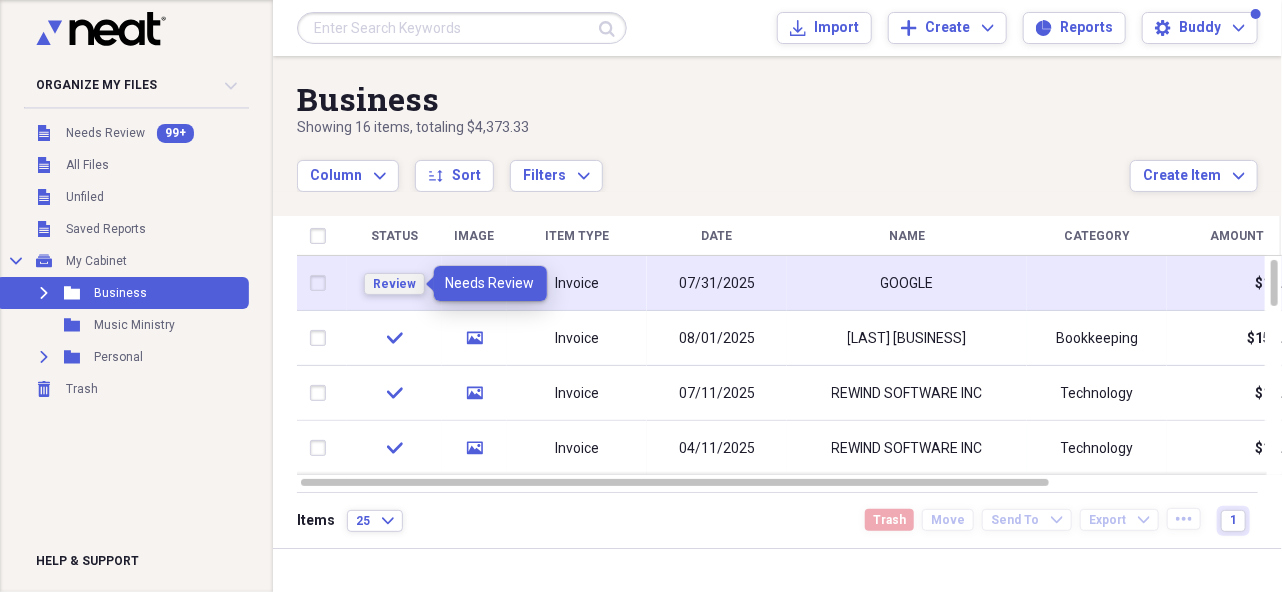 click on "Review" at bounding box center (394, 284) 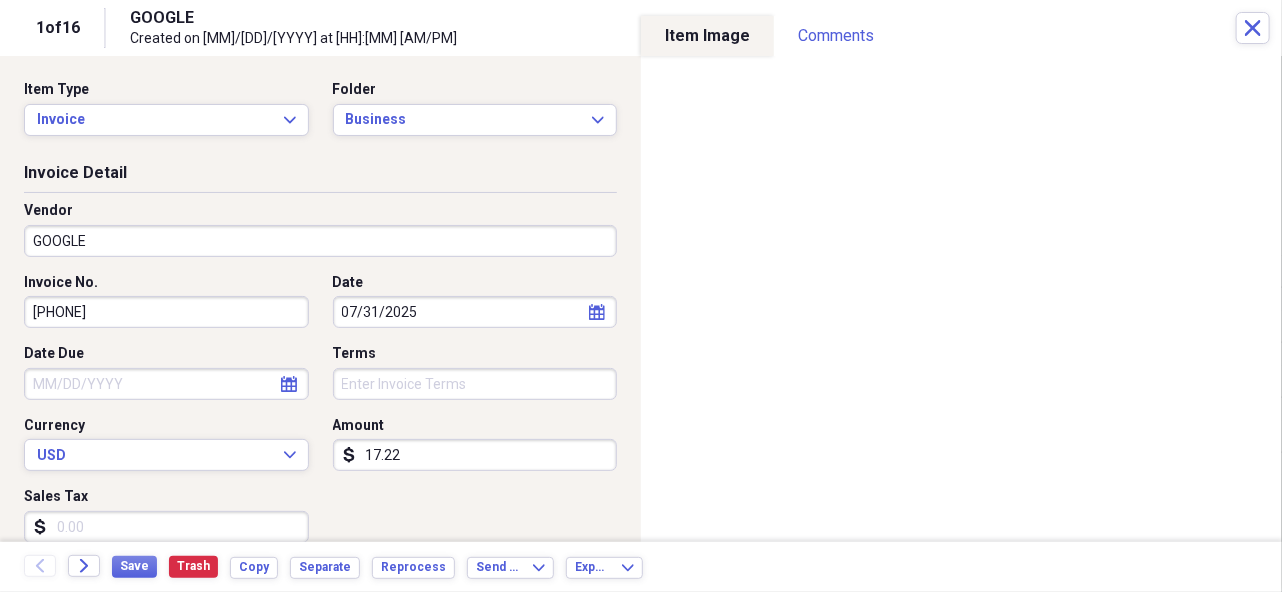 click 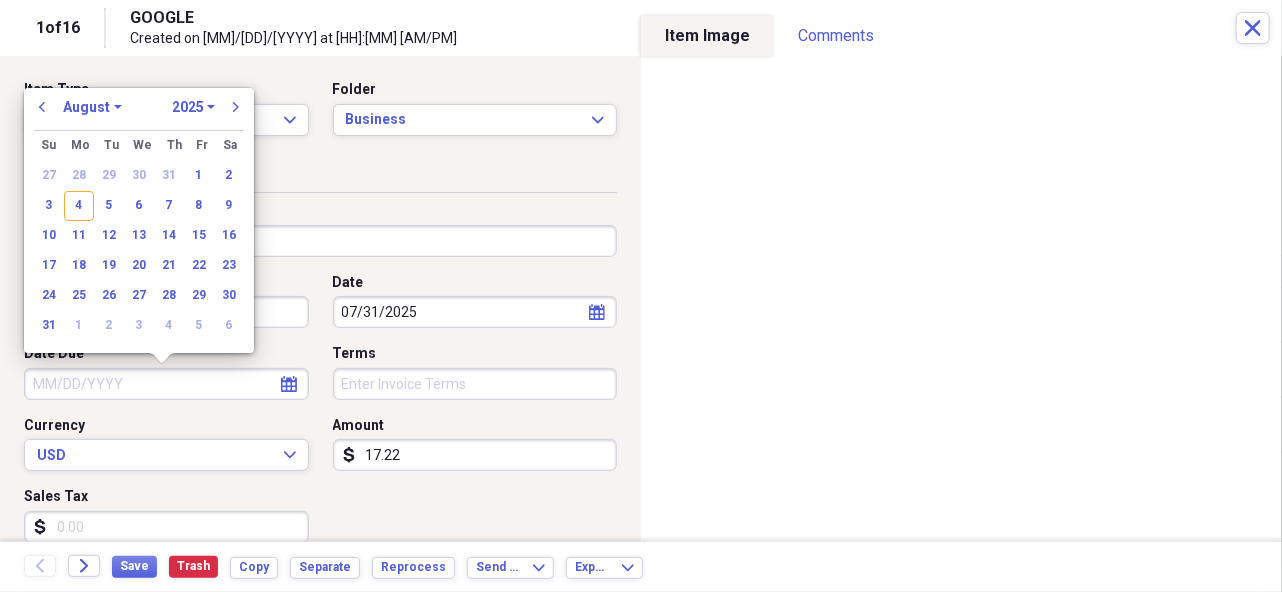 click on "31" at bounding box center (169, 176) 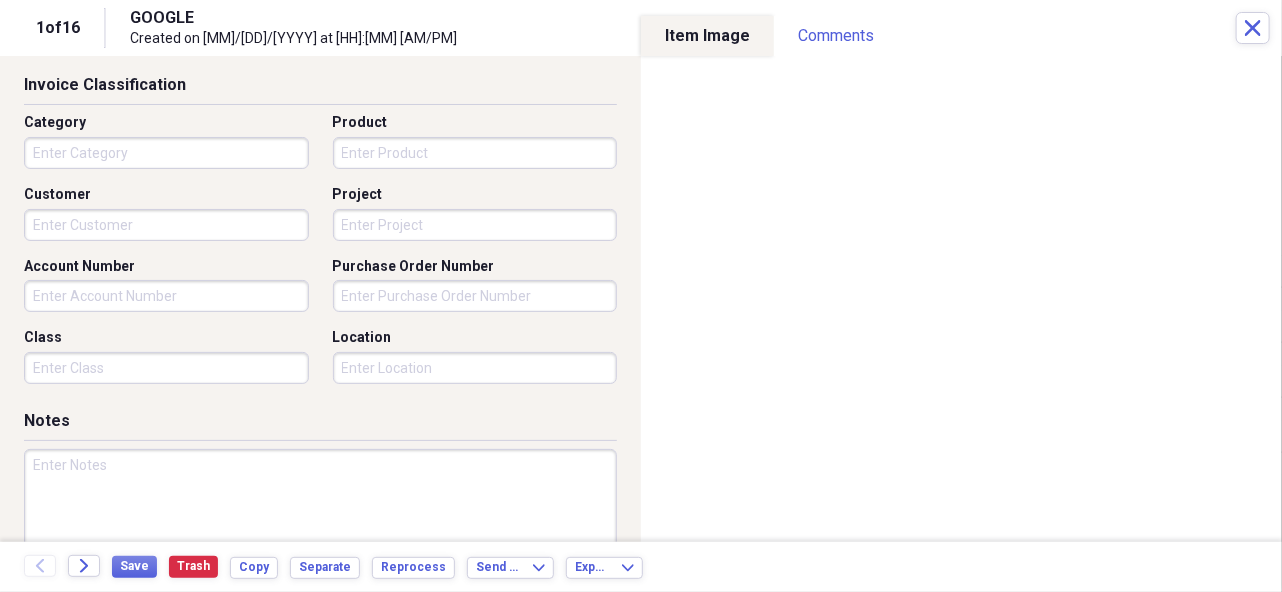 scroll, scrollTop: 500, scrollLeft: 0, axis: vertical 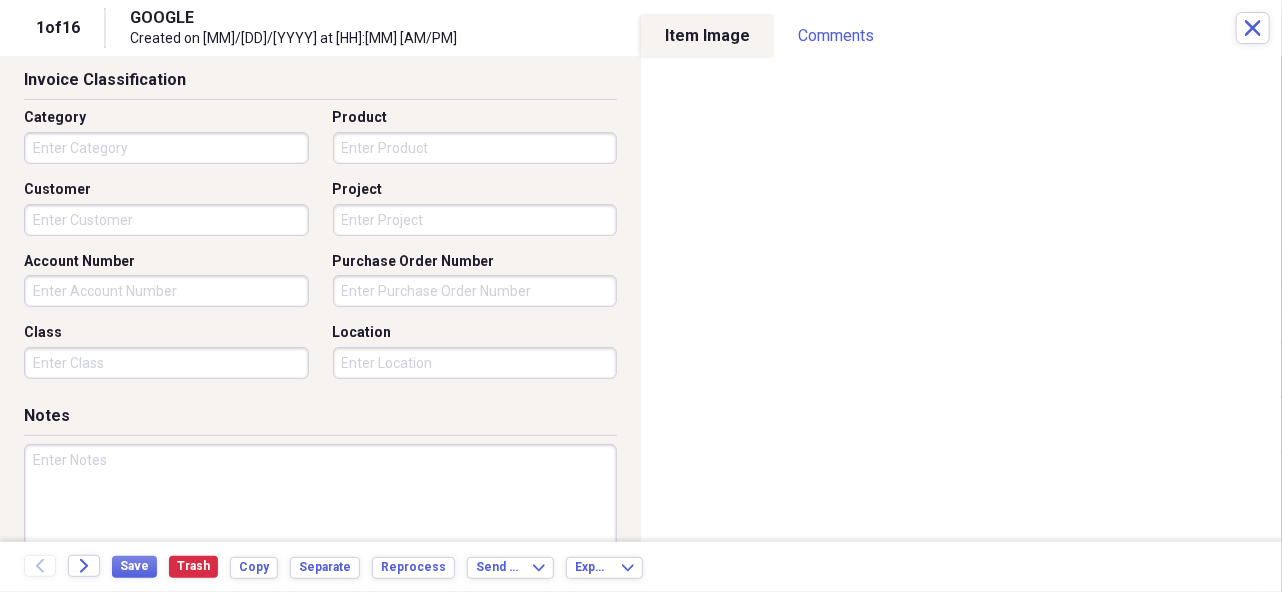 click on "Category" at bounding box center (166, 148) 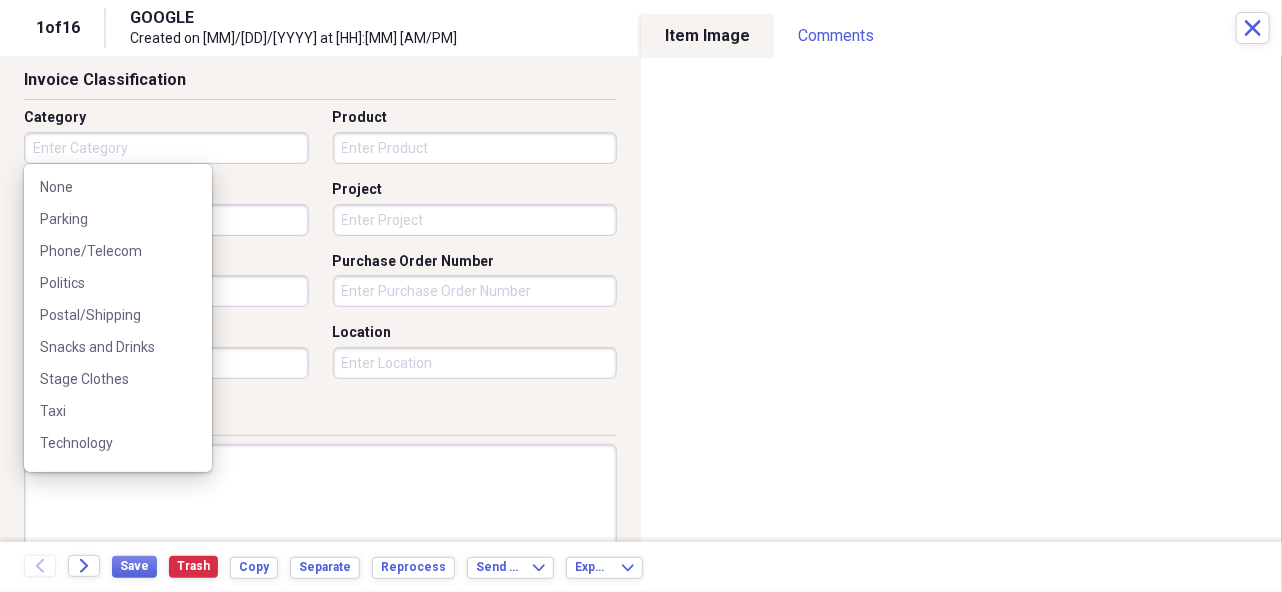 scroll, scrollTop: 476, scrollLeft: 0, axis: vertical 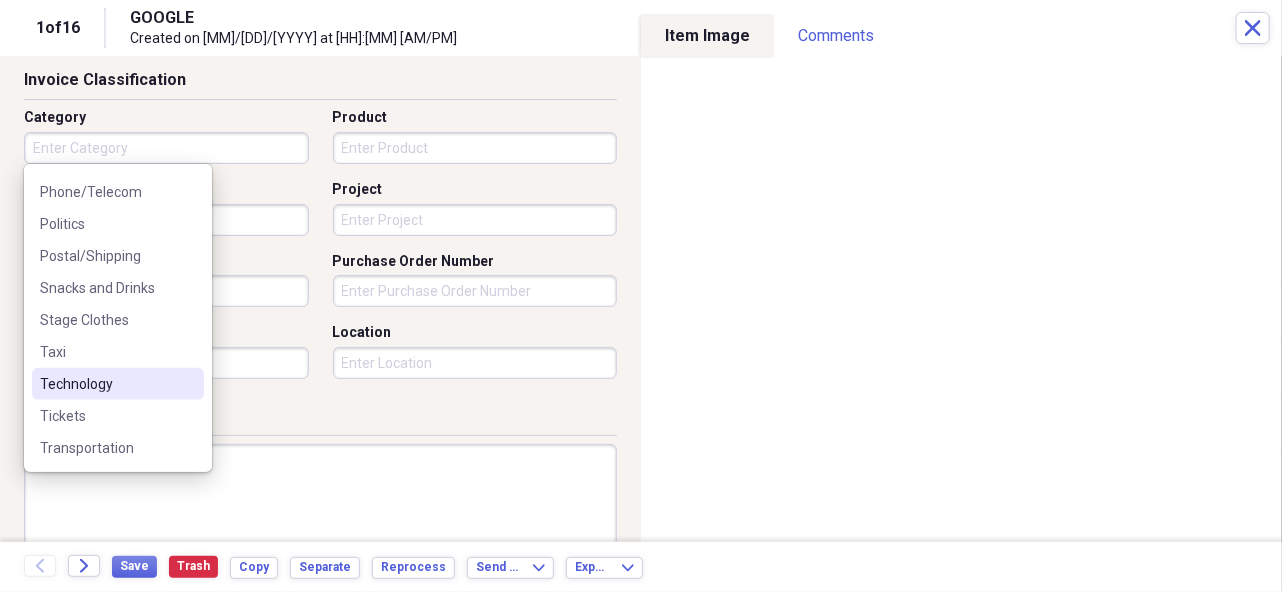 click on "Technology" at bounding box center (106, 384) 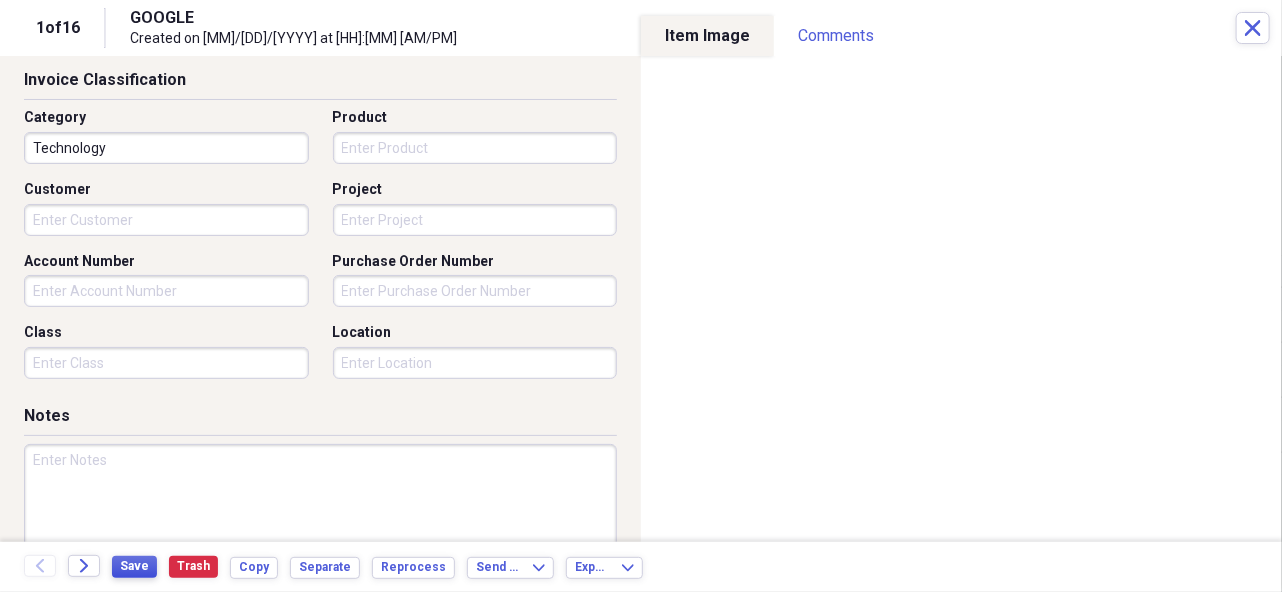 click on "Save" at bounding box center (134, 566) 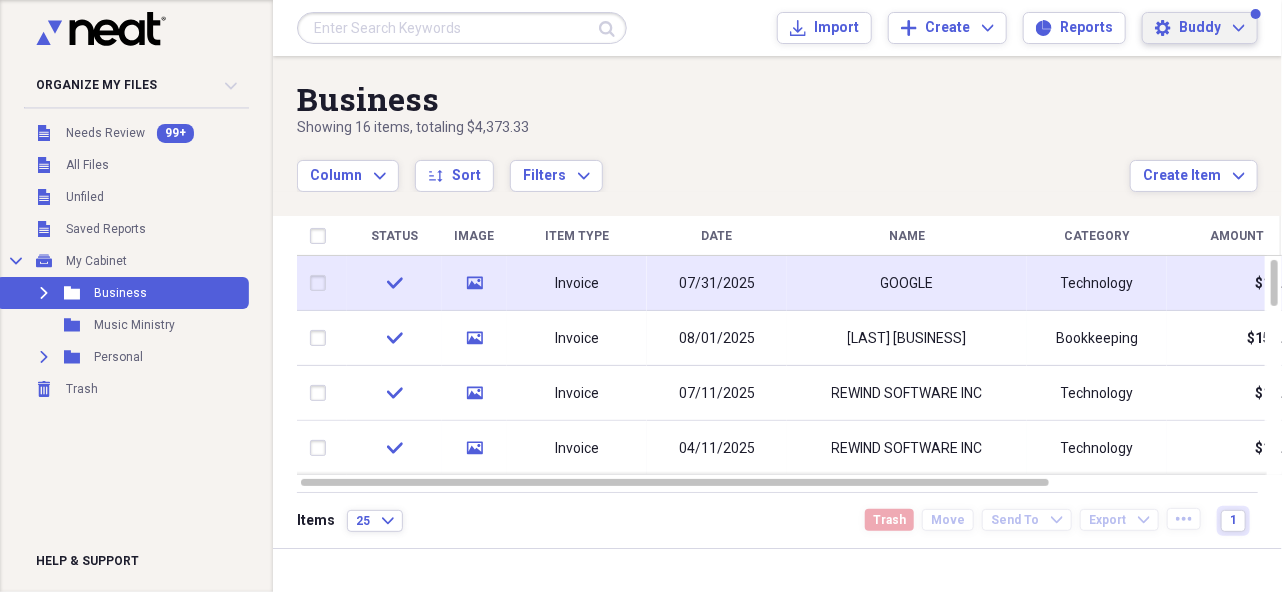click on "[FIRST] [LAST]" at bounding box center (1212, 28) 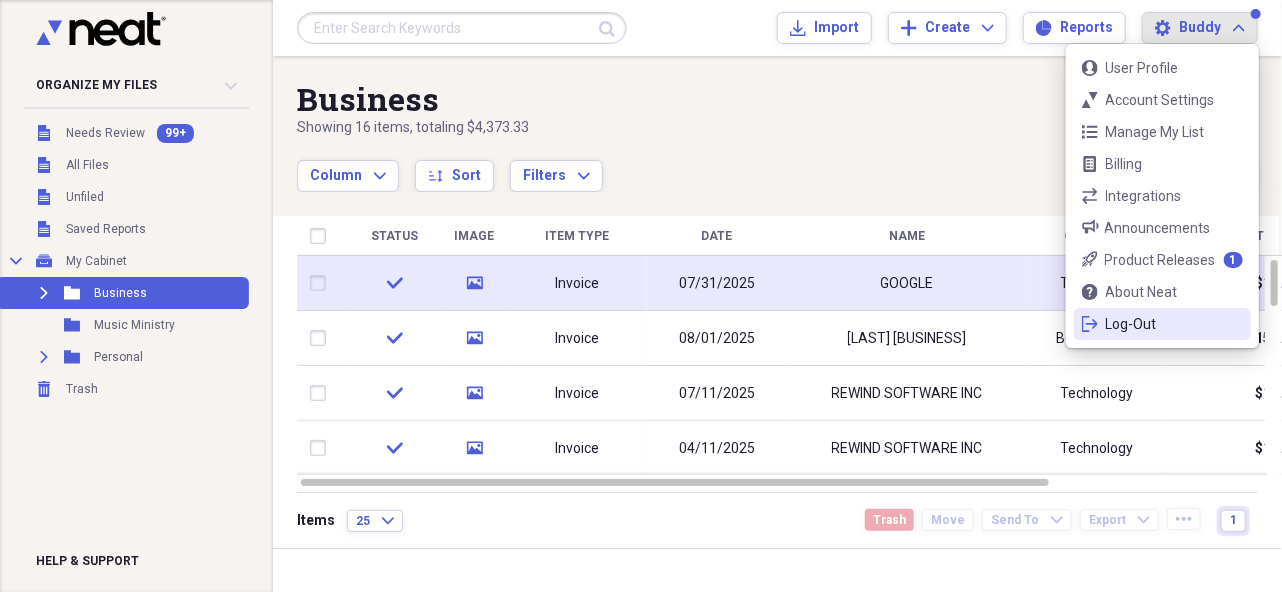 click on "Log-Out" at bounding box center (1162, 324) 